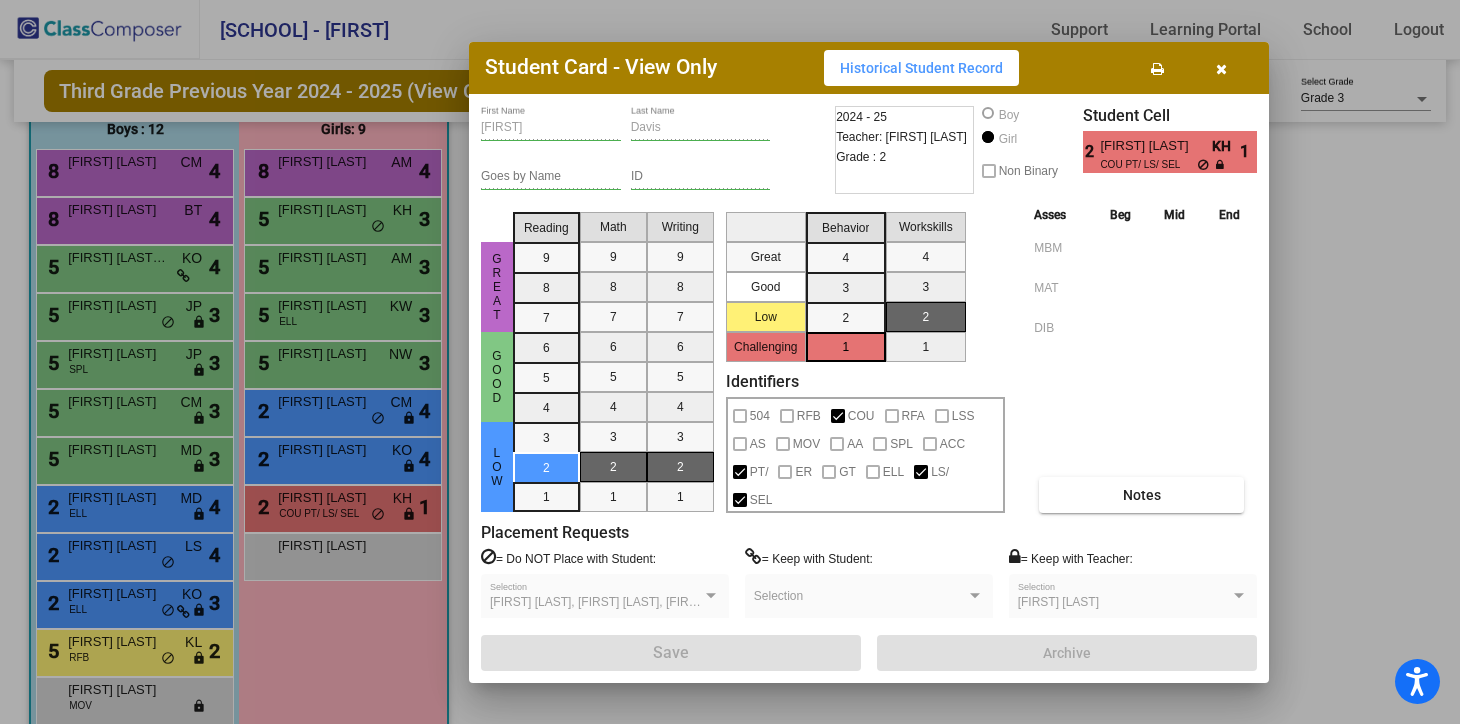 click at bounding box center [1221, 68] 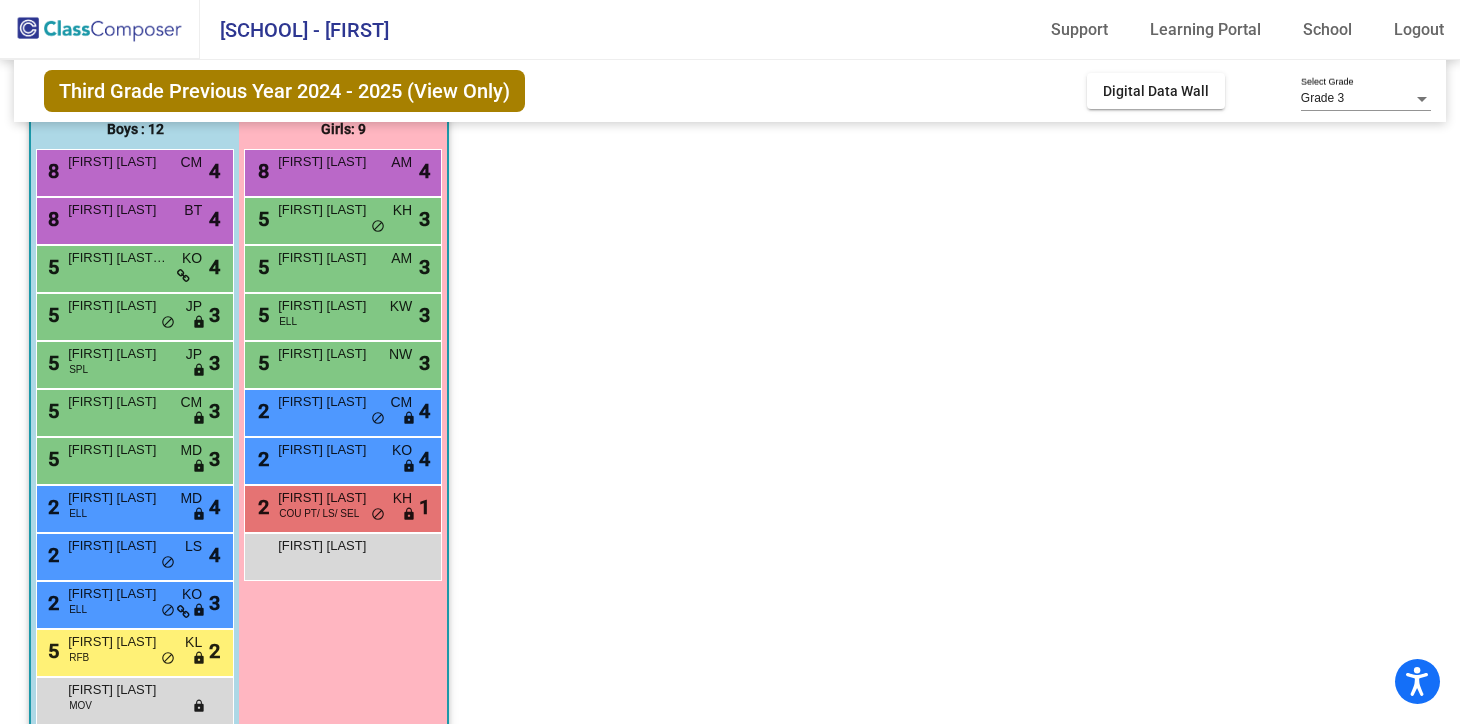 click on "Class 7    picture_as_pdf [FIRST] [LAST]  Add Student  First Name Last Name Student Id  (Recommended)   Boy   Girl   Non Binary Add Close  Boys : [NUMBER] [FIRST] [LAST] CM lock do_not_disturb_alt [NUMBER] [NUMBER] [FIRST] [LAST] BT lock do_not_disturb_alt [NUMBER] [NUMBER] [FIRST] [LAST] KO lock do_not_disturb_alt [NUMBER] [NUMBER] [FIRST] [LAST] JP lock do_not_disturb_alt [NUMBER] [NUMBER] [FIRST] [LAST] SPL JP lock do_not_disturb_alt [NUMBER] [NUMBER] [FIRST] [LAST] CM lock do_not_disturb_alt [NUMBER] [NUMBER] [FIRST] [LAST] MD lock do_not_disturb_alt [NUMBER] [NUMBER] [FIRST] [LAST] ELL MD lock do_not_disturb_alt [NUMBER] [NUMBER] [FIRST] [LAST] LS lock do_not_disturb_alt [NUMBER] [NUMBER] [FIRST] [LAST] KO lock do_not_disturb_alt [NUMBER] [NUMBER] [FIRST] [LAST] RFB KL lock do_not_disturb_alt [NUMBER] [FIRST] [LAST] MOV lock do_not_disturb_alt  Girls: [NUMBER] [FIRST] [LAST] AM lock do_not_disturb_alt [NUMBER] [NUMBER] [FIRST] [LAST] KH lock do_not_disturb_alt [NUMBER] [NUMBER] [FIRST] [LAST] AM lock do_not_disturb_alt [NUMBER] [NUMBER] [FIRST] [LAST] ELL KW lock do_not_disturb_alt [NUMBER] [NUMBER] [FIRST] [LAST] NW lock do_not_disturb_alt [NUMBER] [NUMBER] [FIRST] [LAST] CM lock do_not_disturb_alt [NUMBER] [NUMBER] [FIRST] [LAST] KO lock do_not_disturb_alt" 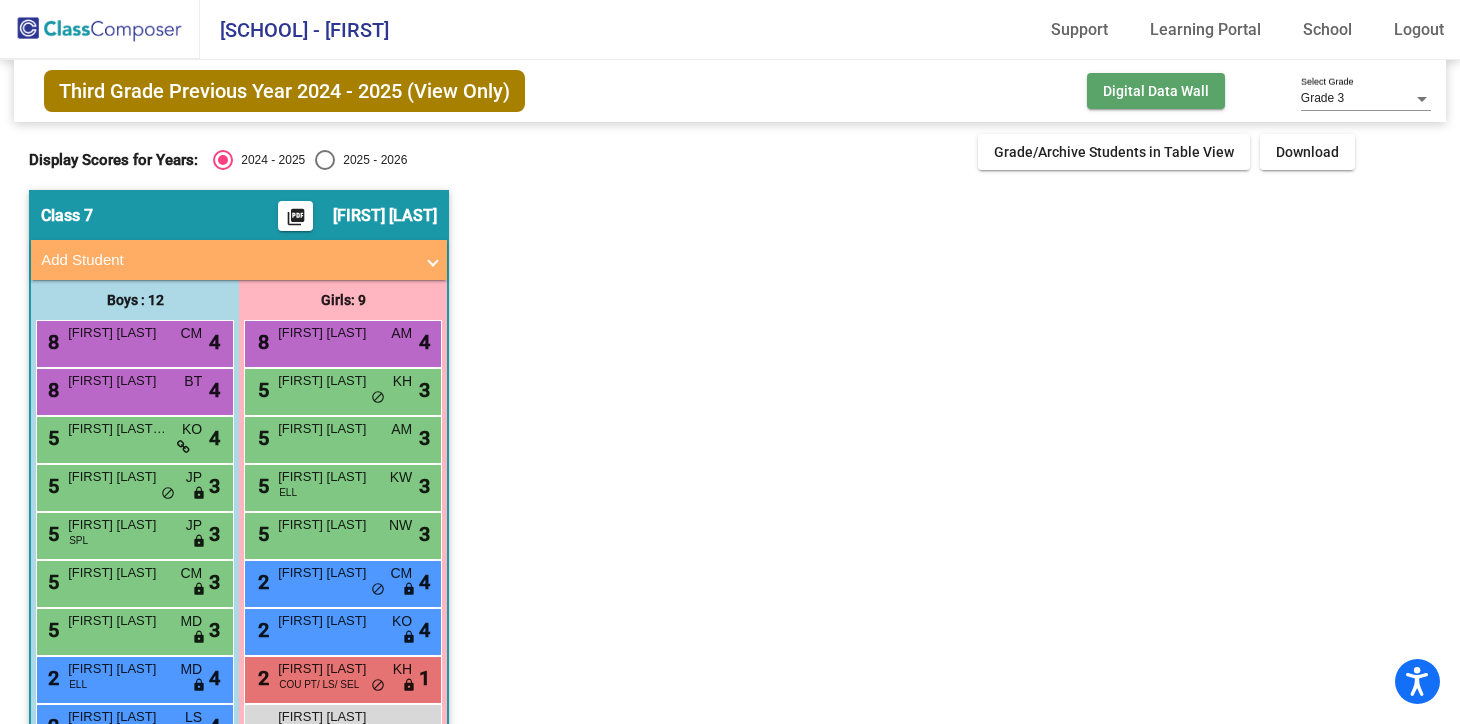 click on "Digital Data Wall" 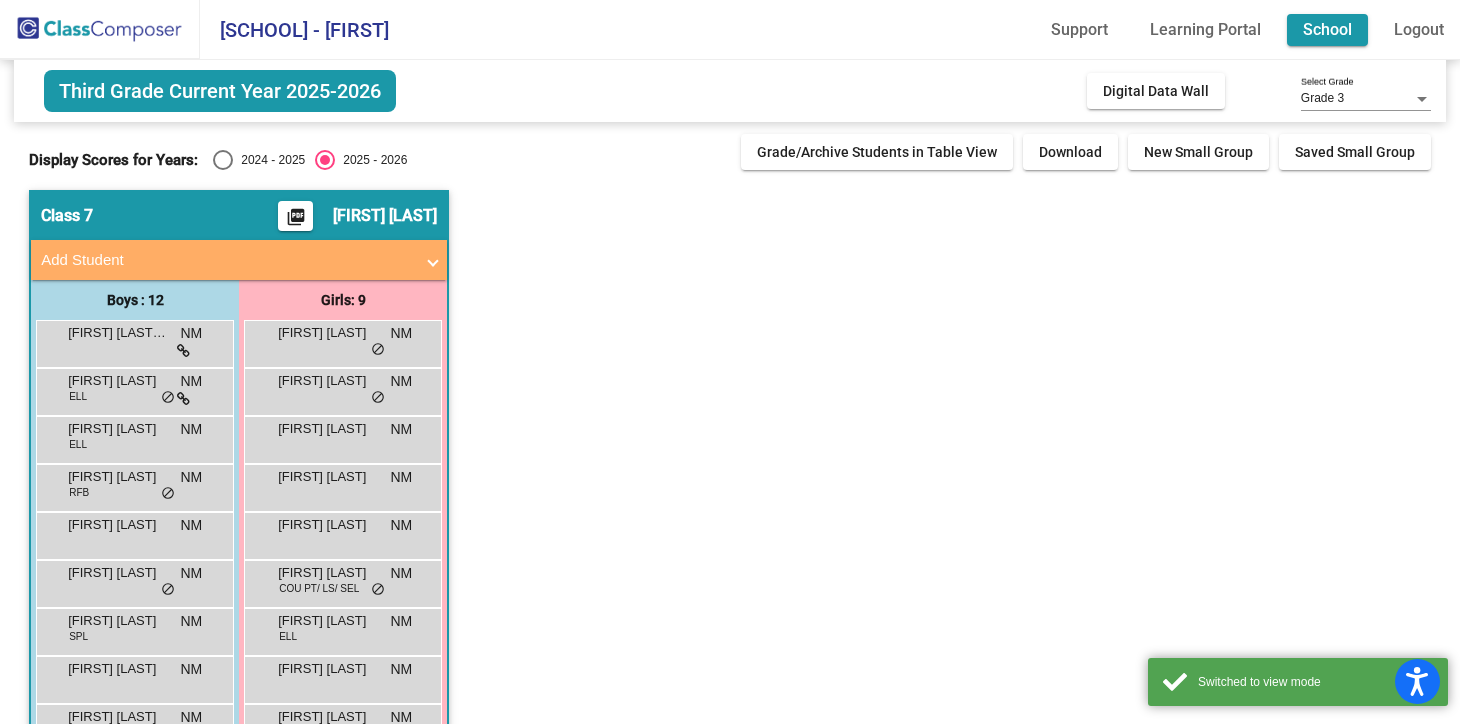 click on "School" 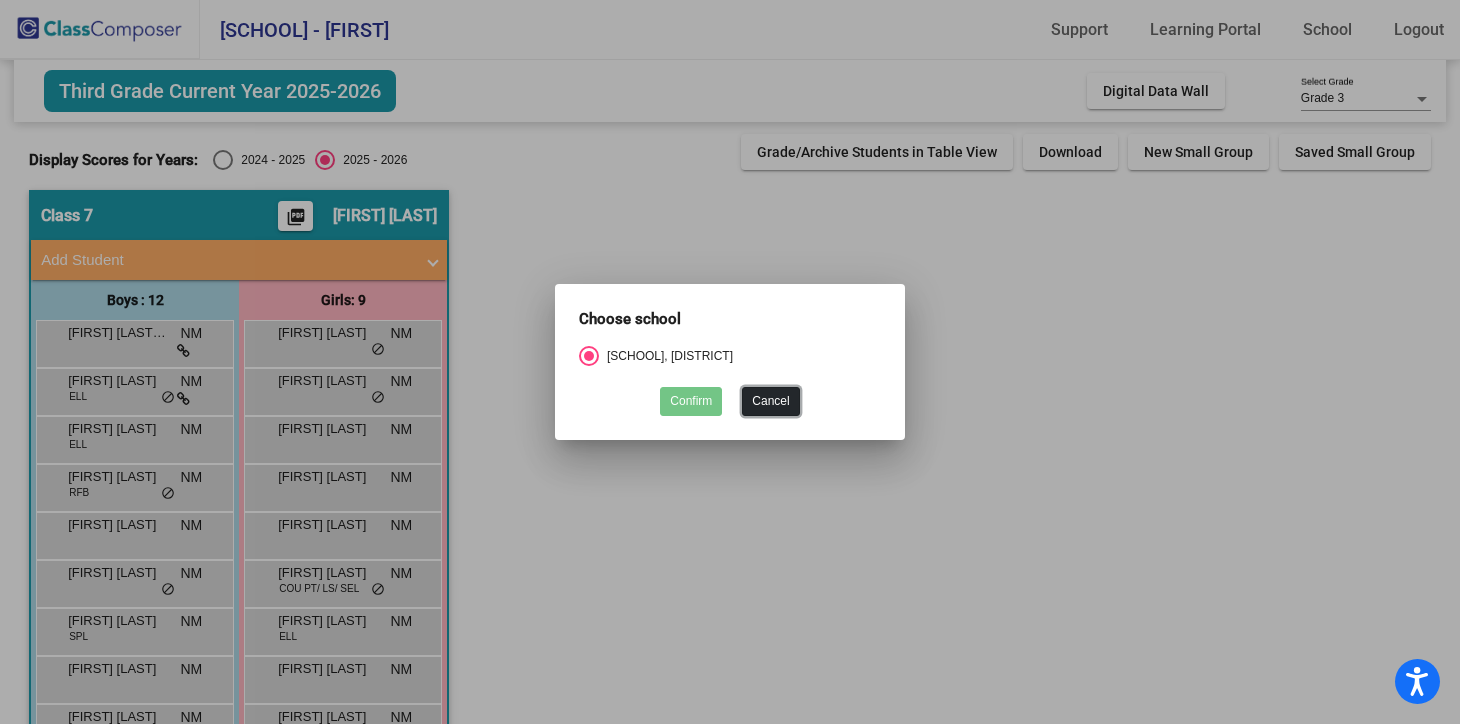 click on "Cancel" at bounding box center [770, 401] 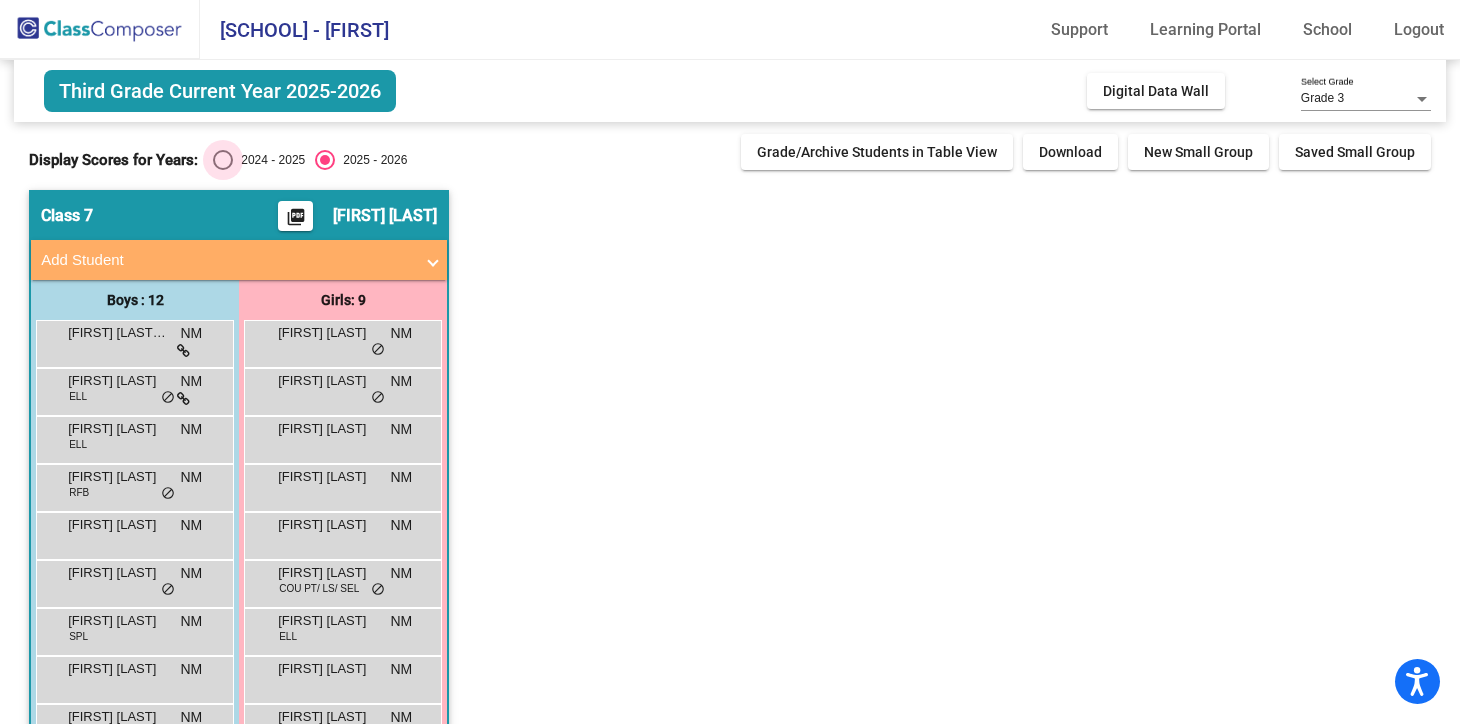 click at bounding box center (223, 160) 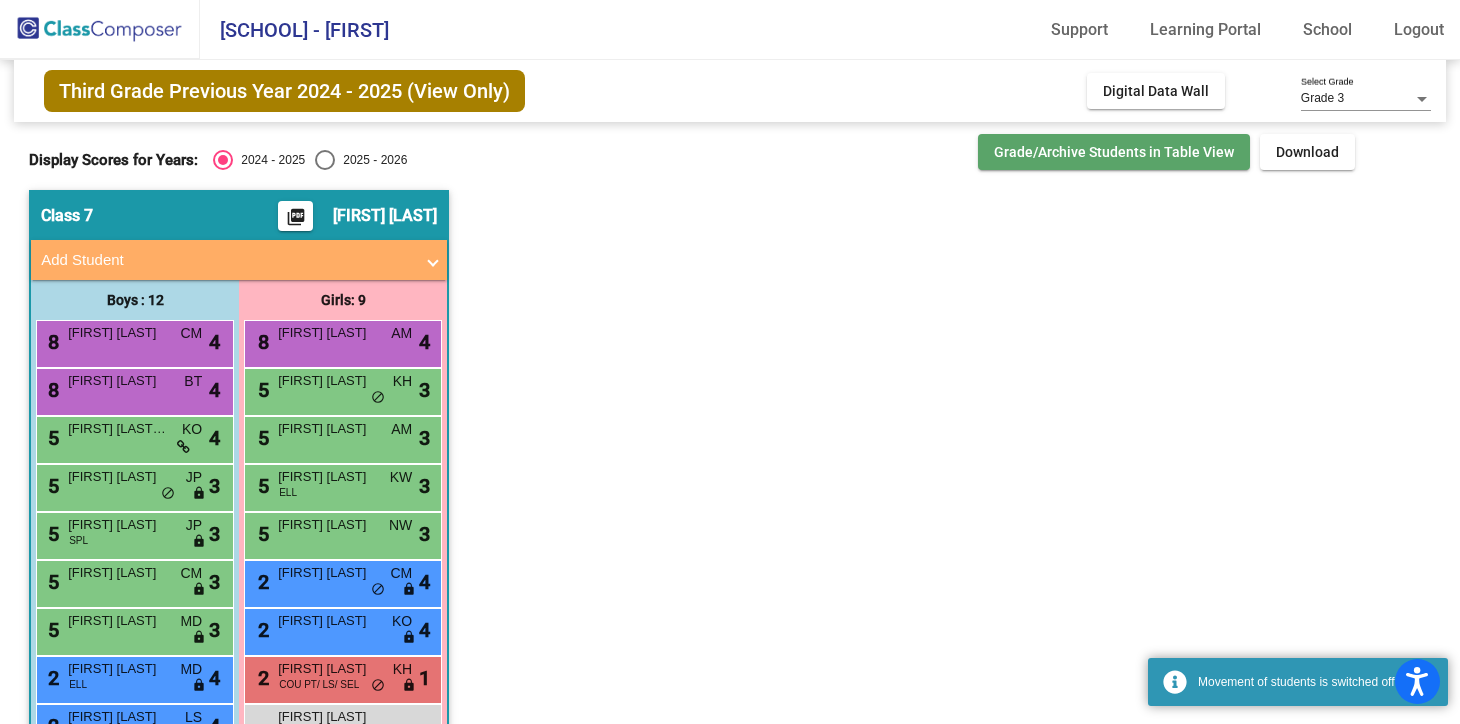 click on "Grade/Archive Students in Table View" 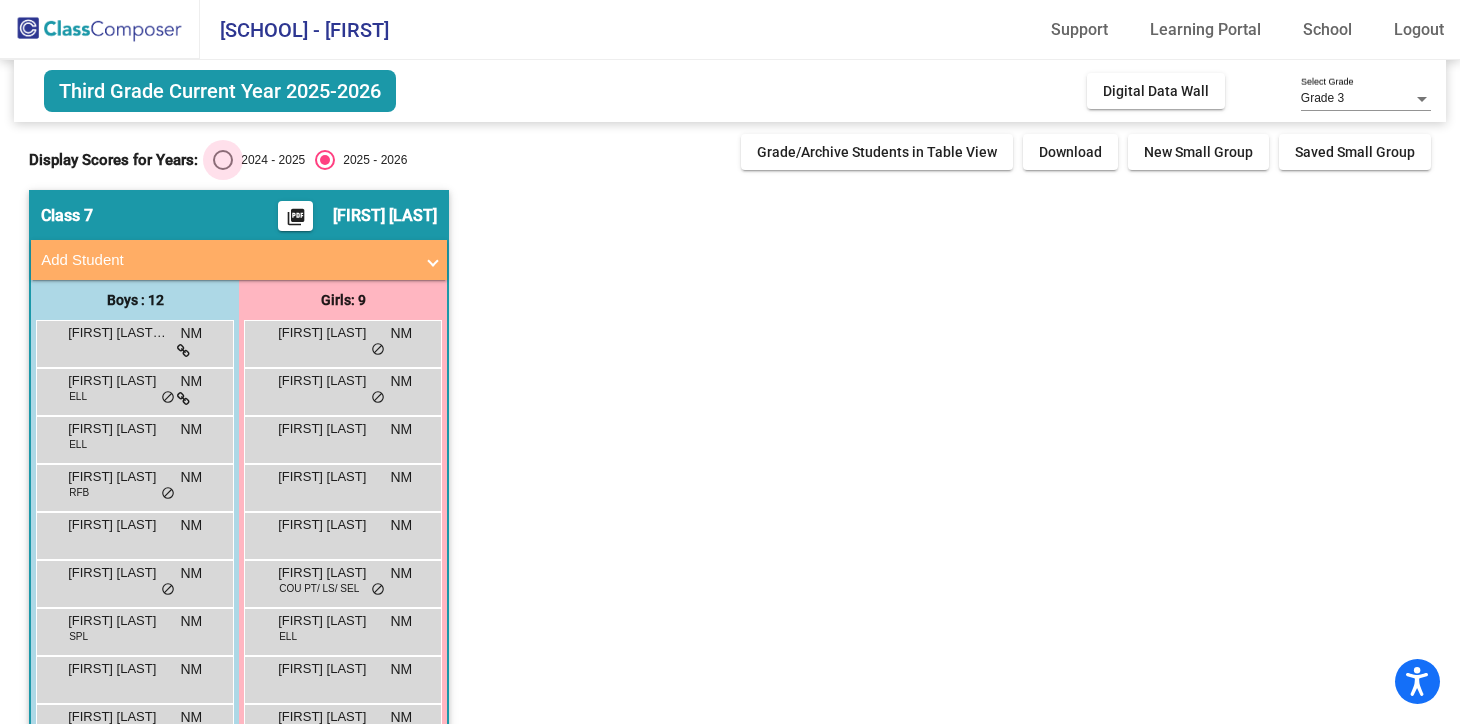 click at bounding box center (223, 160) 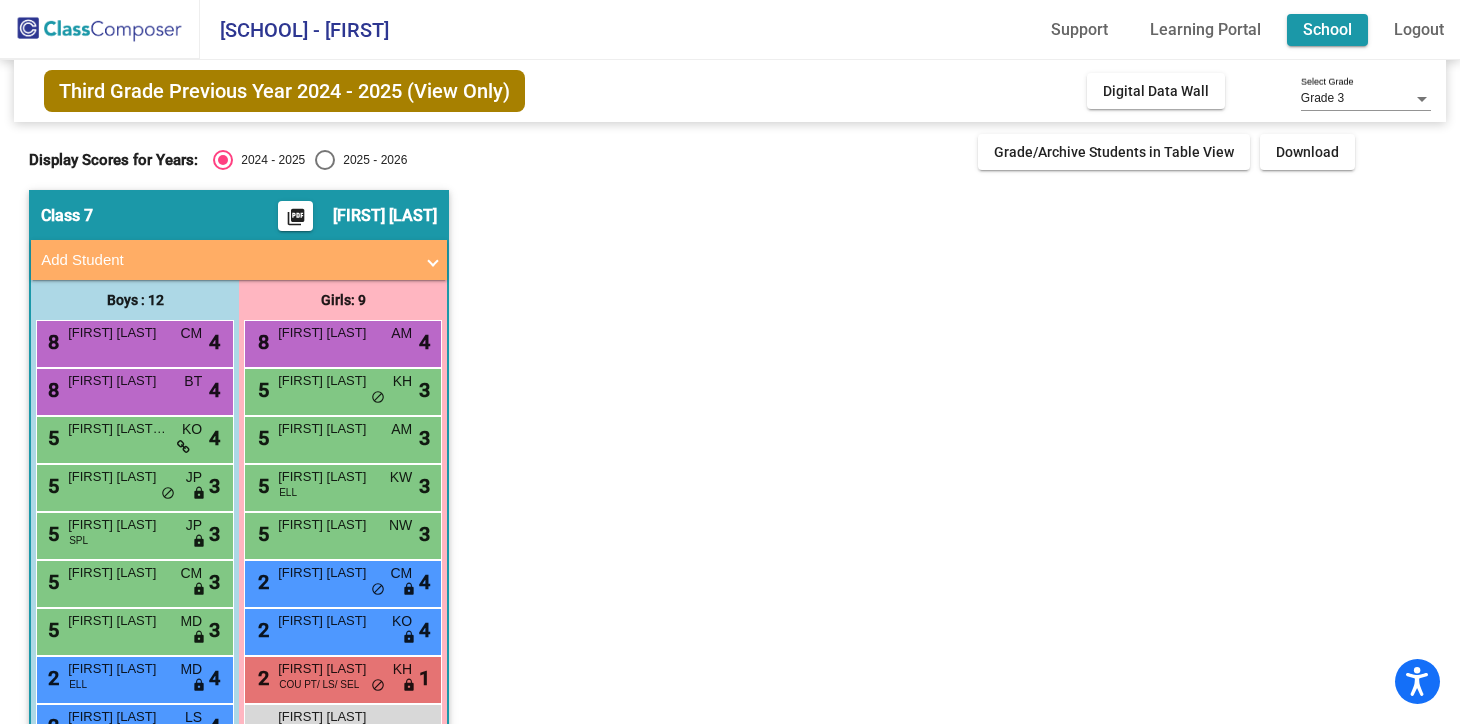 click on "School" 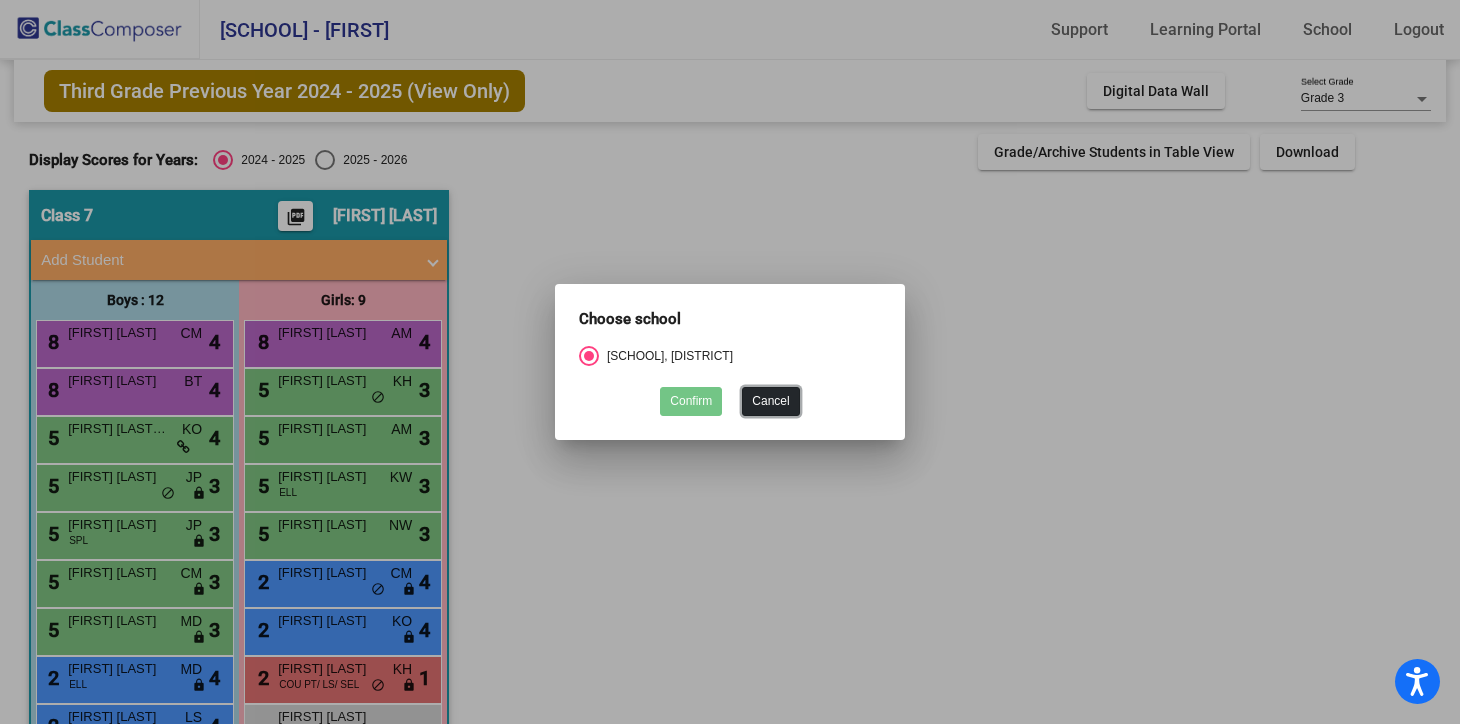 click on "Cancel" at bounding box center (770, 401) 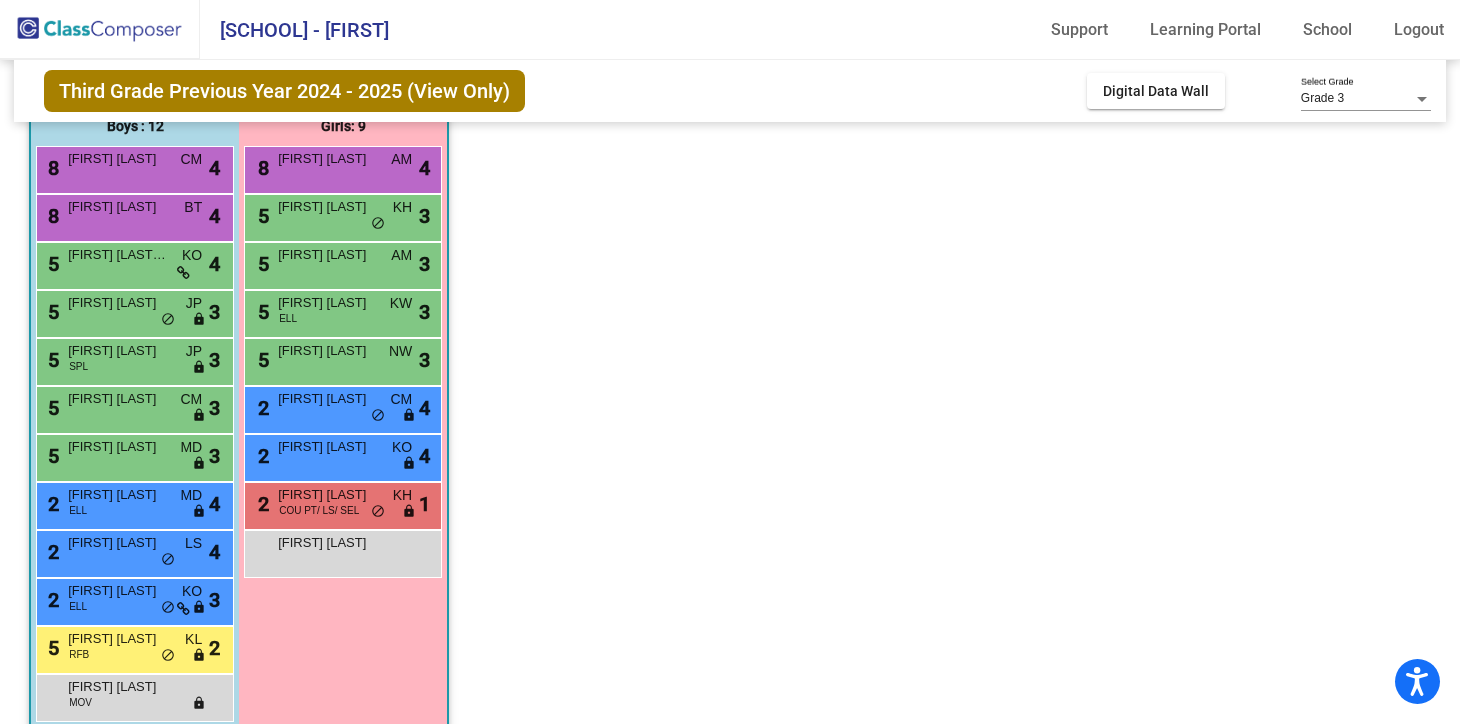 scroll, scrollTop: 204, scrollLeft: 0, axis: vertical 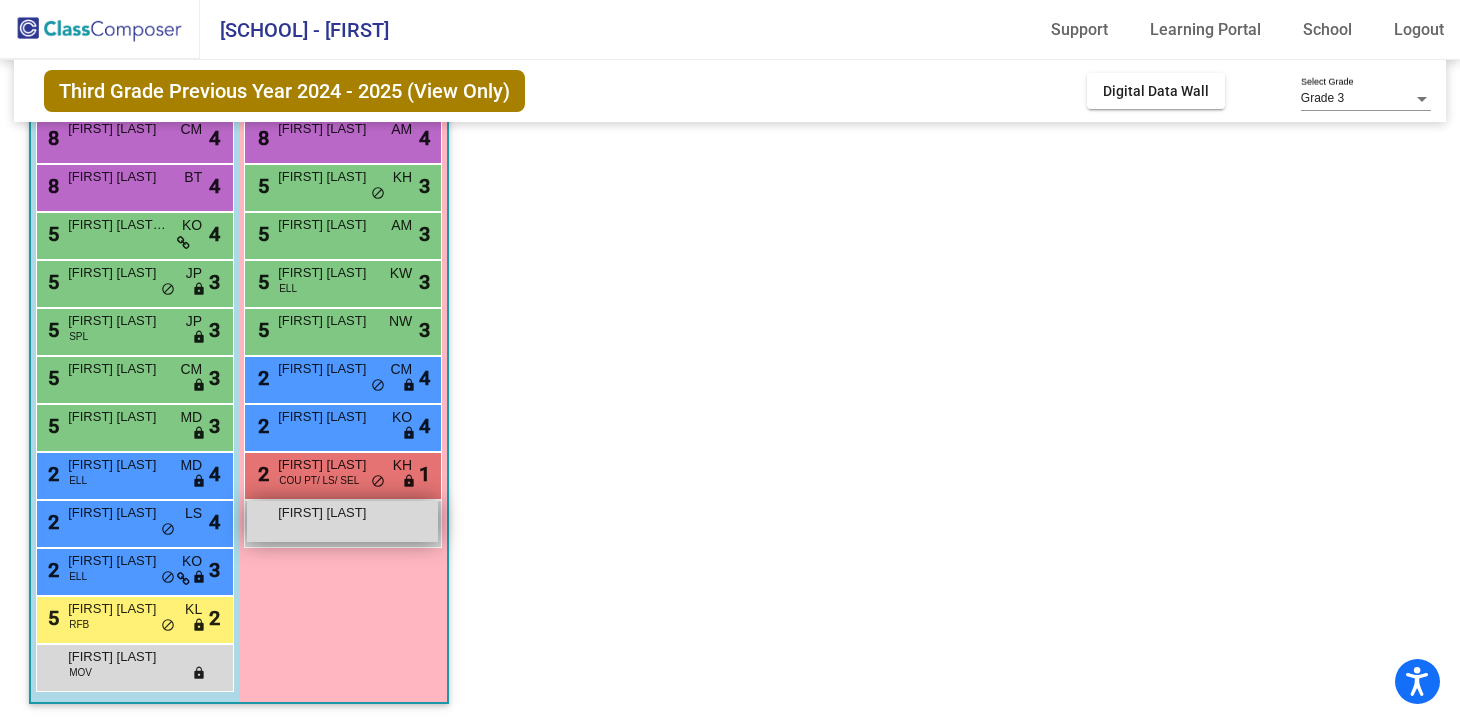 click on "[FIRST] [LAST] [LAST]" at bounding box center (342, 521) 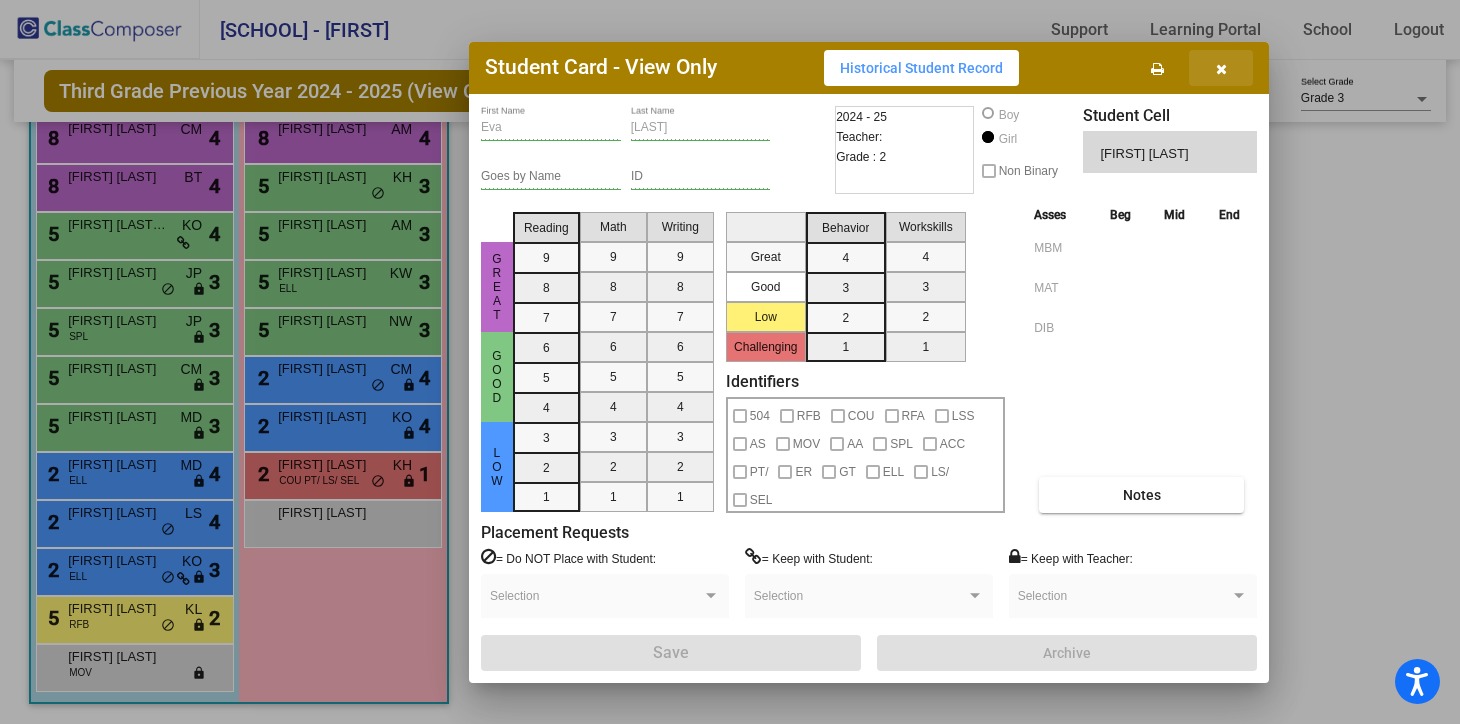 click at bounding box center [1221, 69] 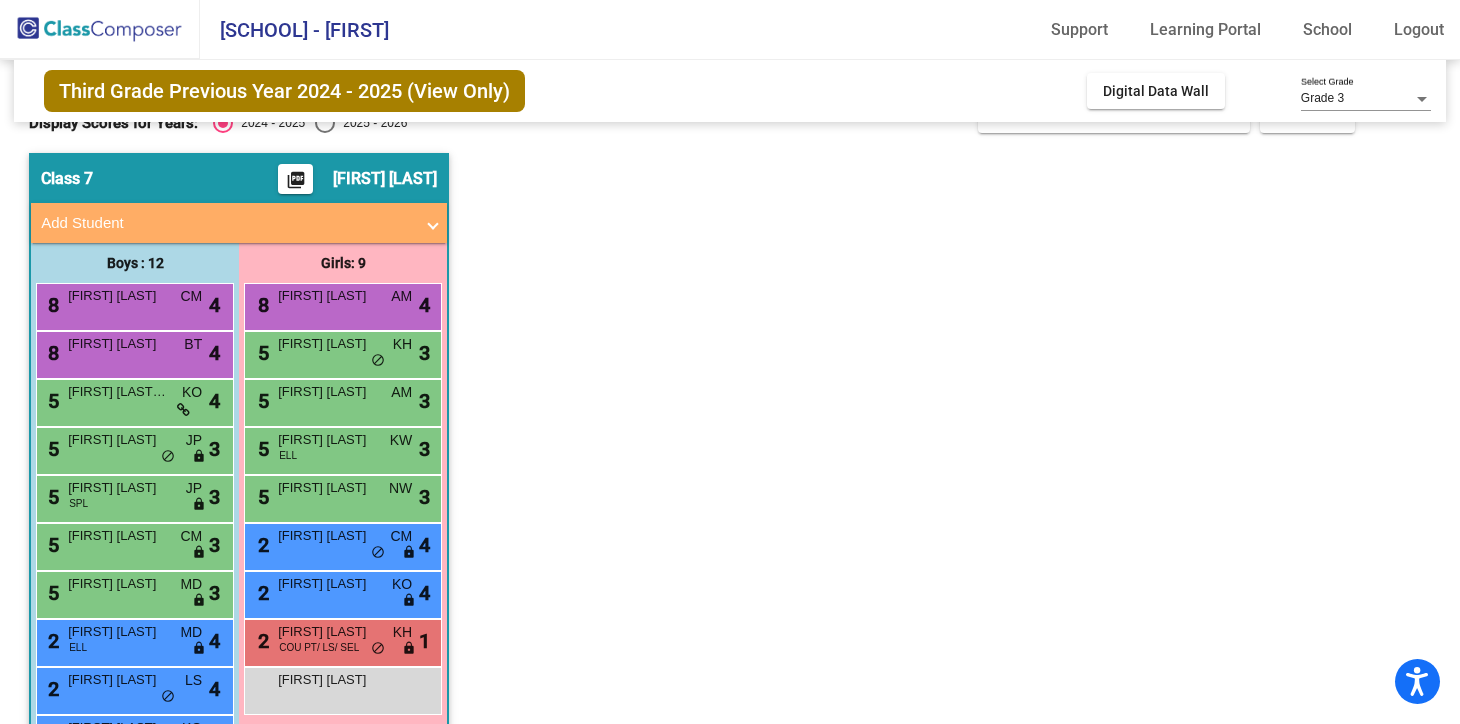scroll, scrollTop: 0, scrollLeft: 0, axis: both 